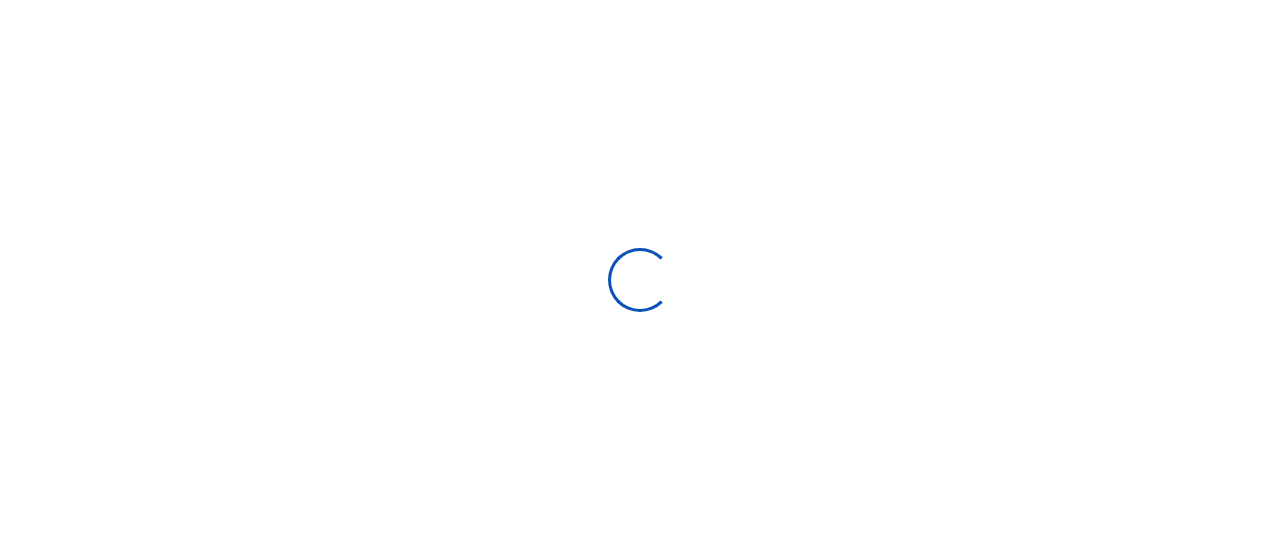 scroll, scrollTop: 0, scrollLeft: 0, axis: both 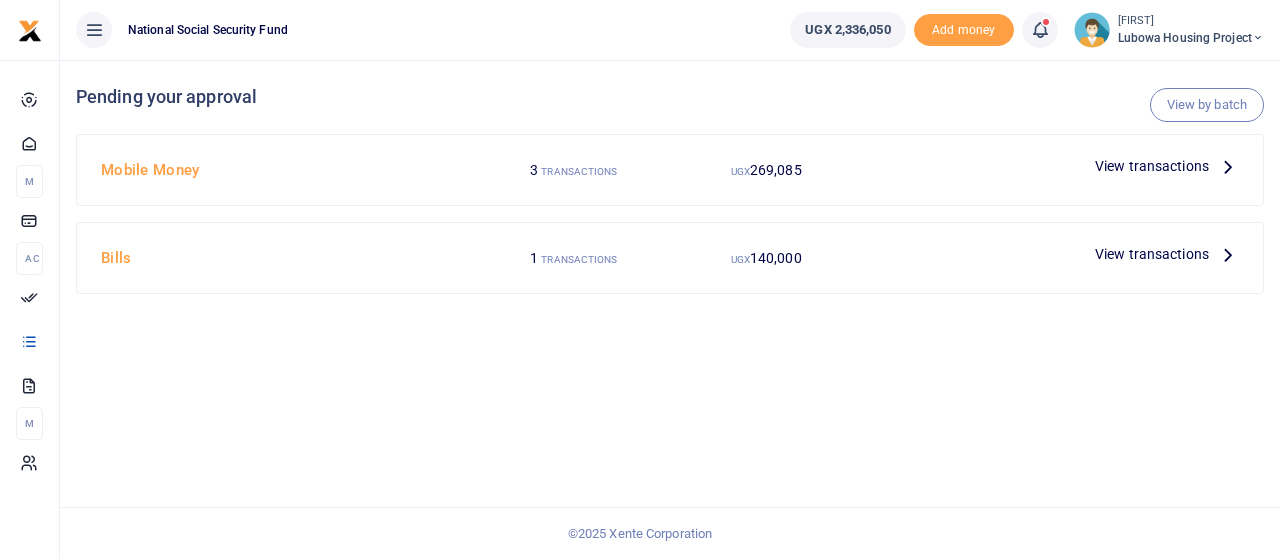 click on "View transactions" at bounding box center [1152, 254] 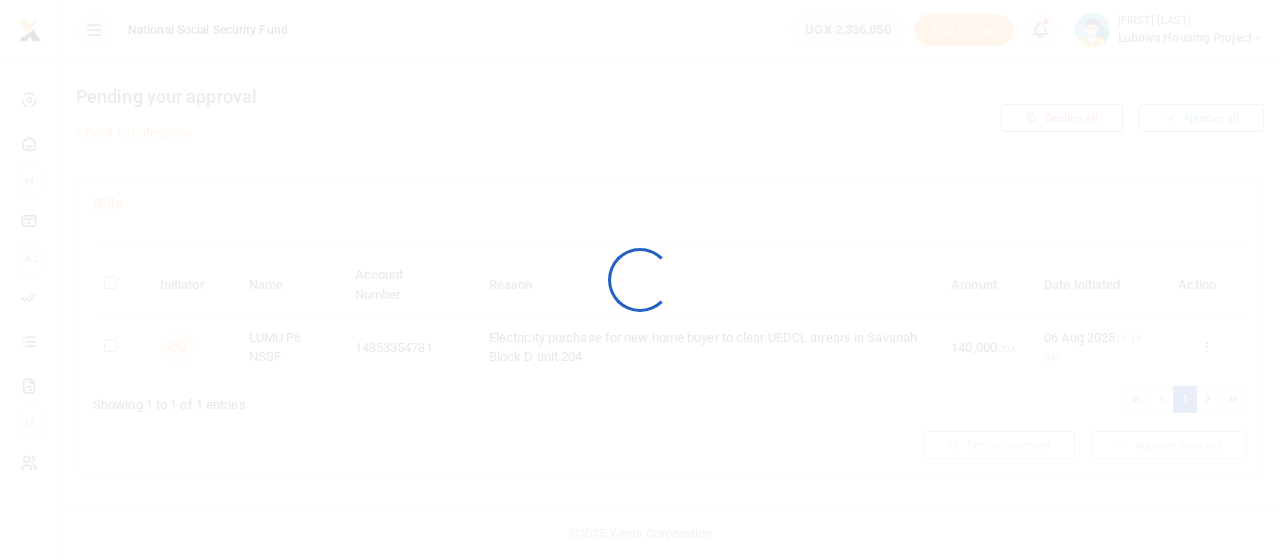 scroll, scrollTop: 0, scrollLeft: 0, axis: both 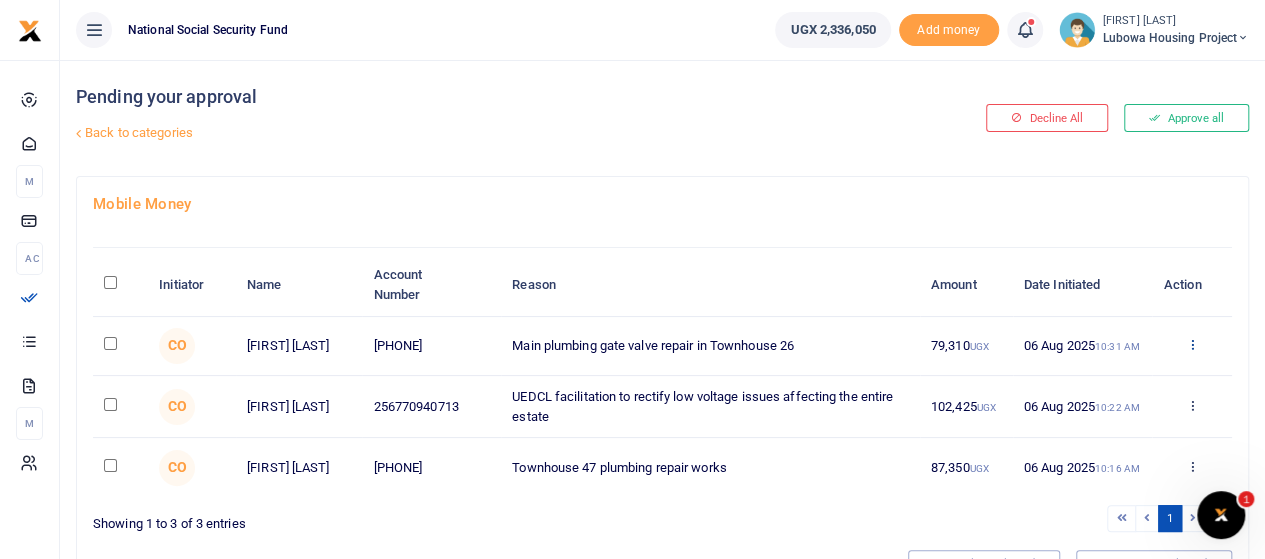 click at bounding box center (1191, 344) 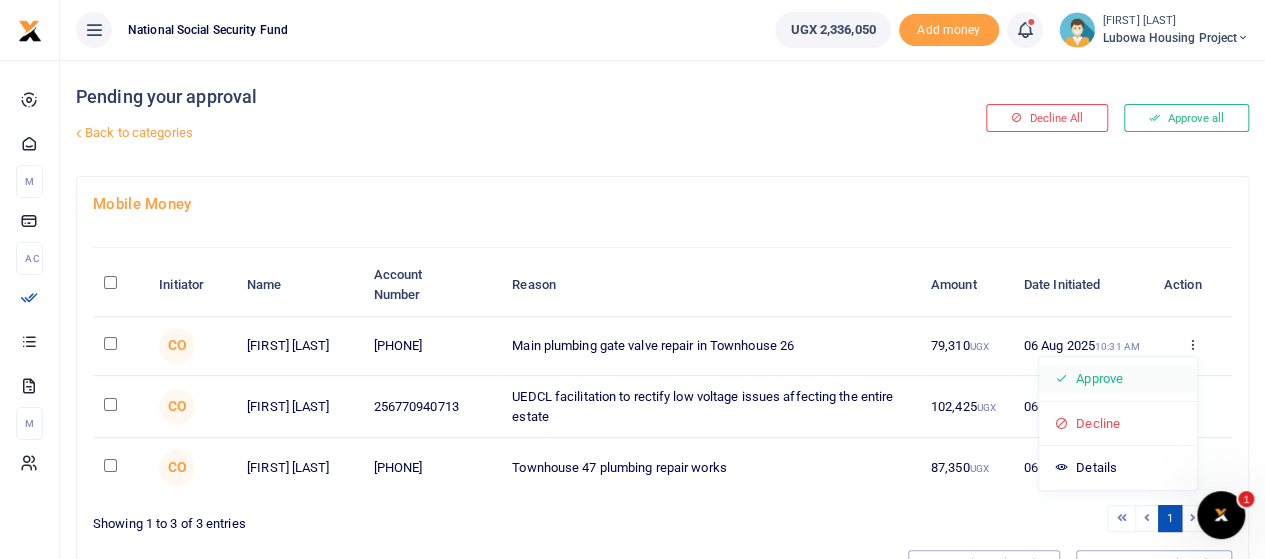click on "Approve" at bounding box center [1118, 379] 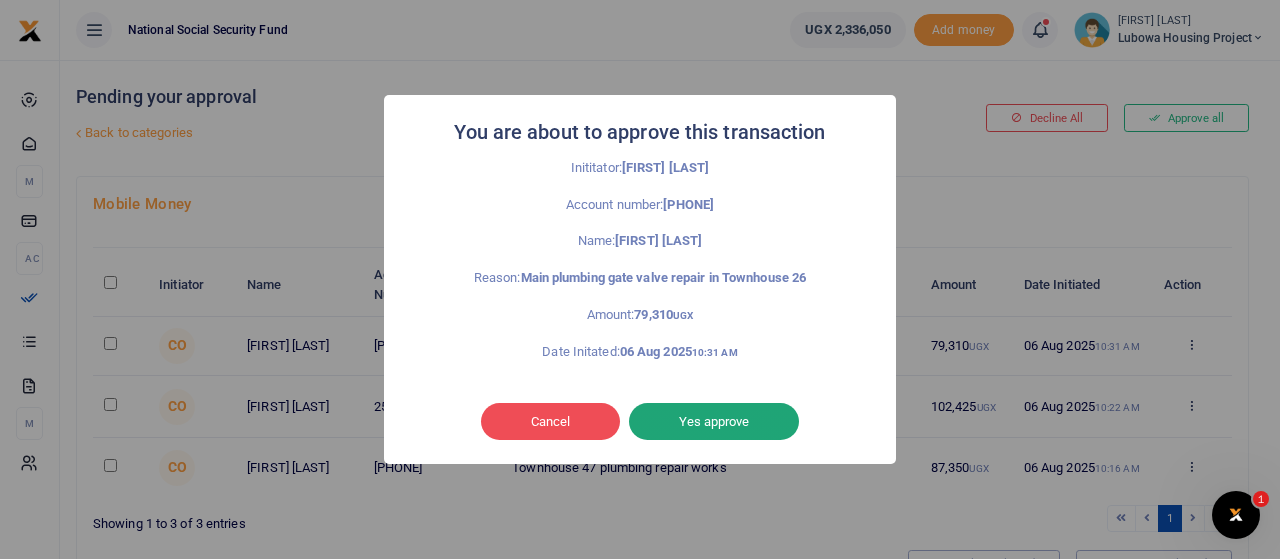 click on "Yes approve" at bounding box center (714, 422) 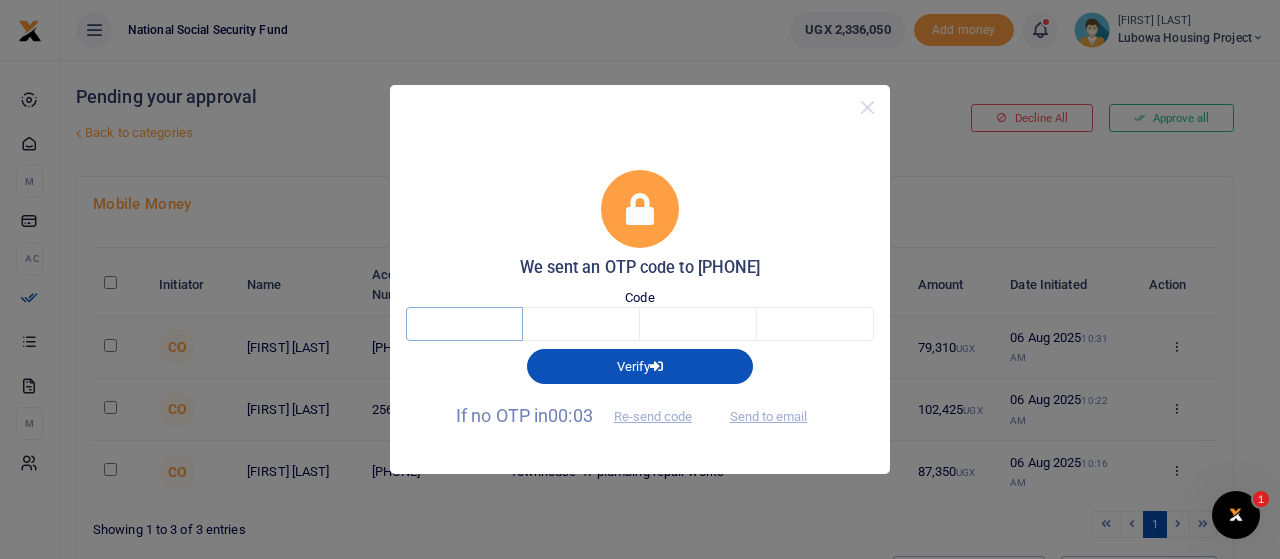 click at bounding box center (464, 324) 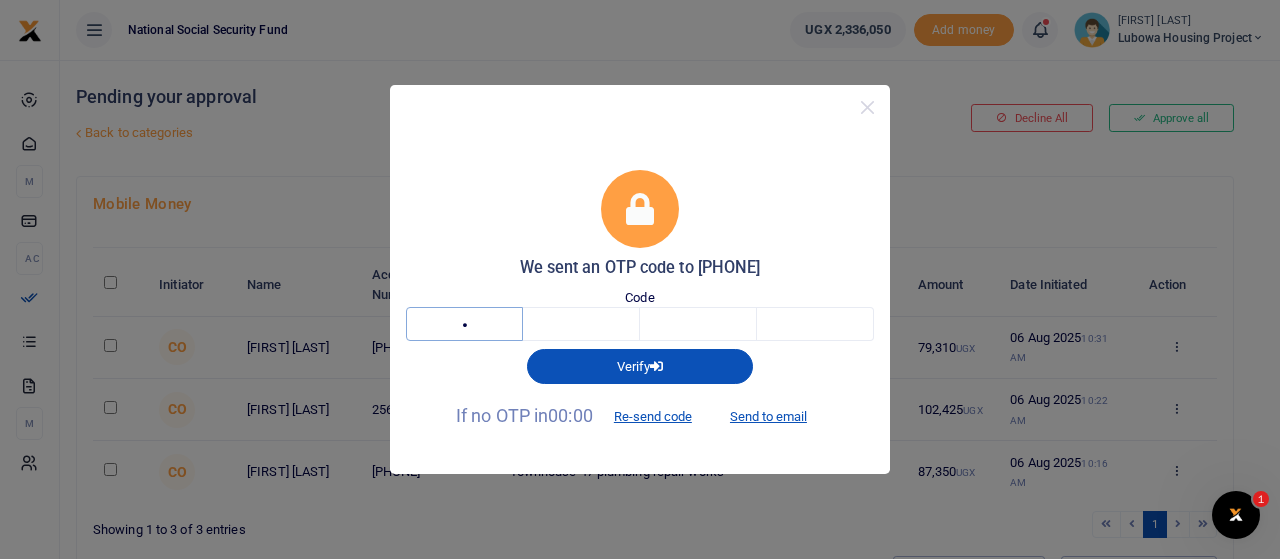 type on "3" 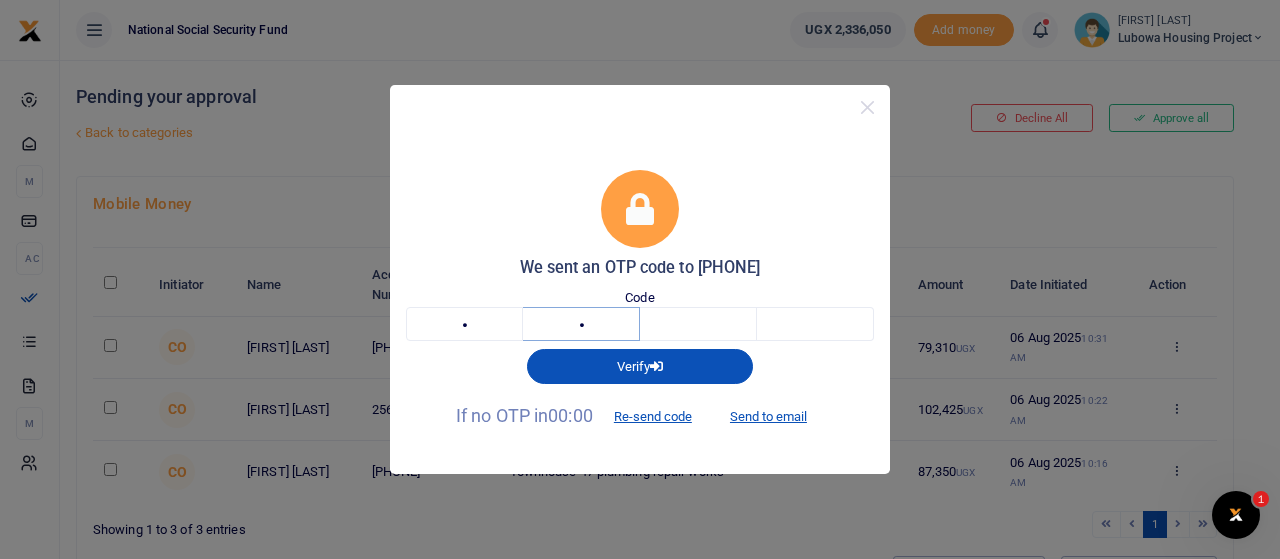 type on "4" 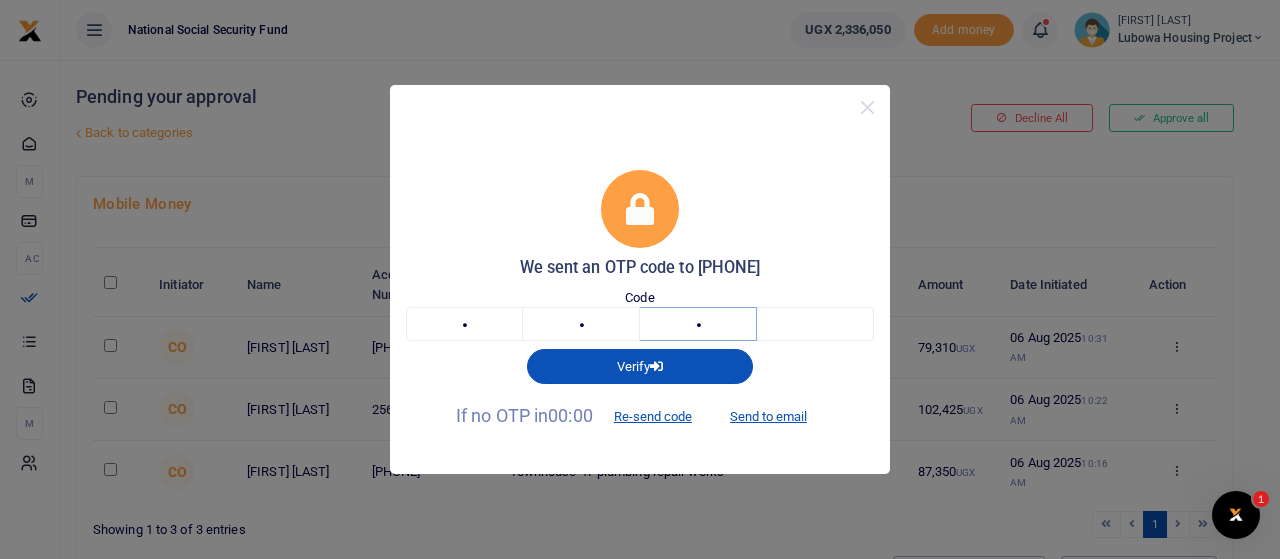 type on "7" 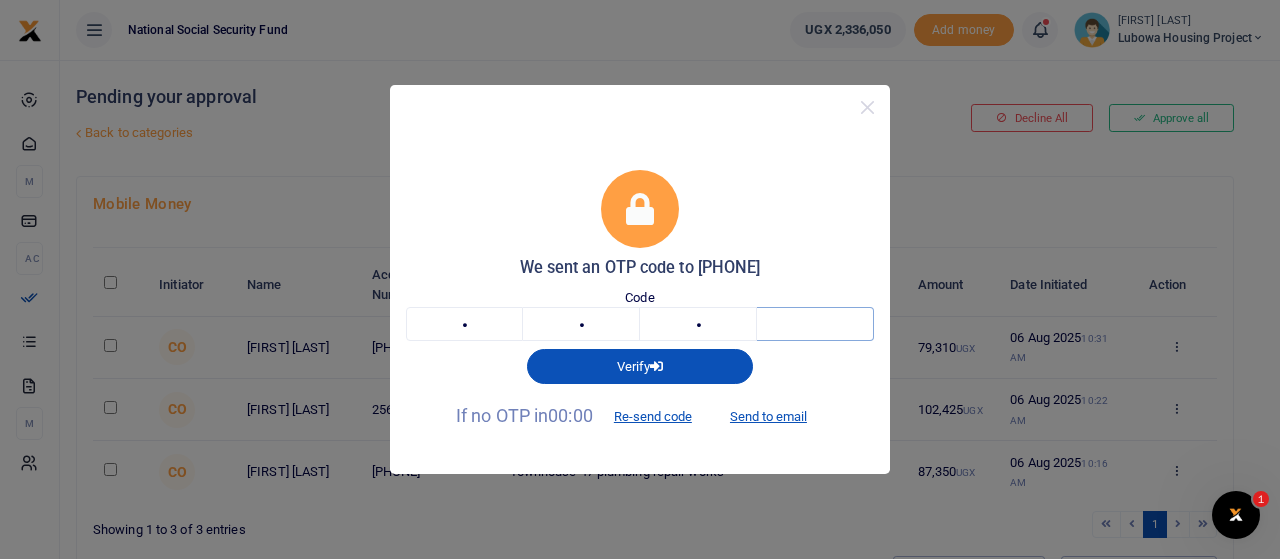 type on "9" 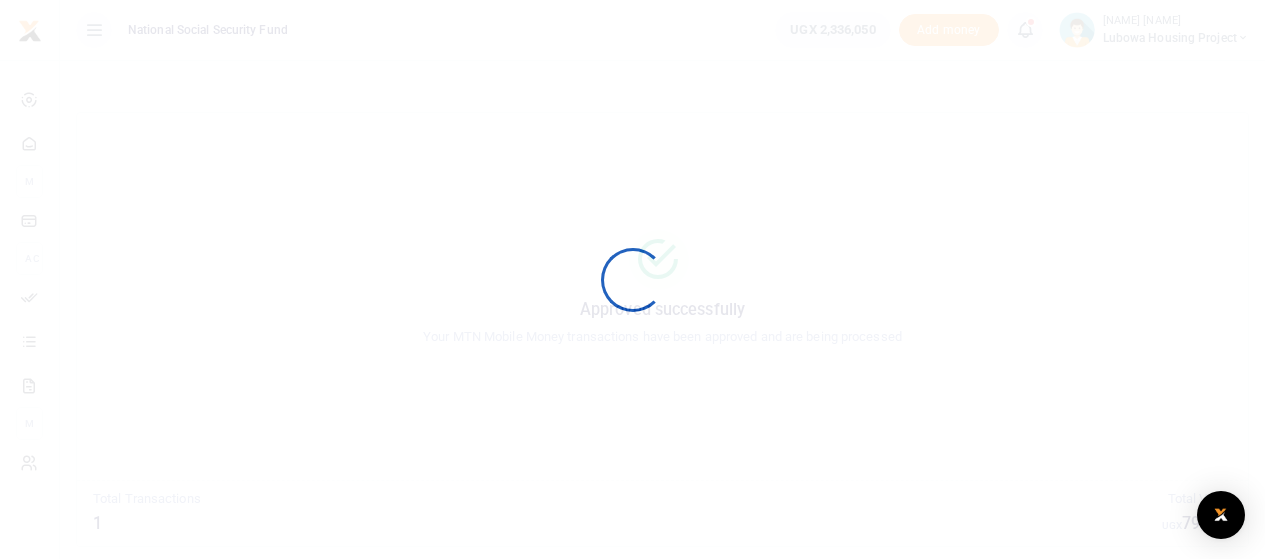 scroll, scrollTop: 0, scrollLeft: 0, axis: both 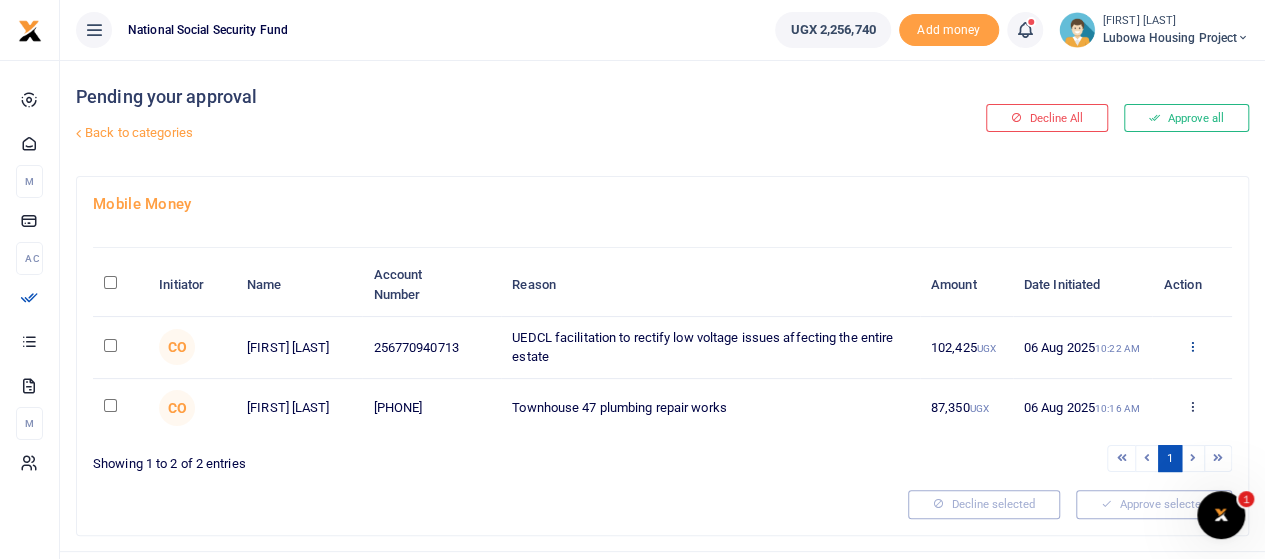 click at bounding box center (1191, 346) 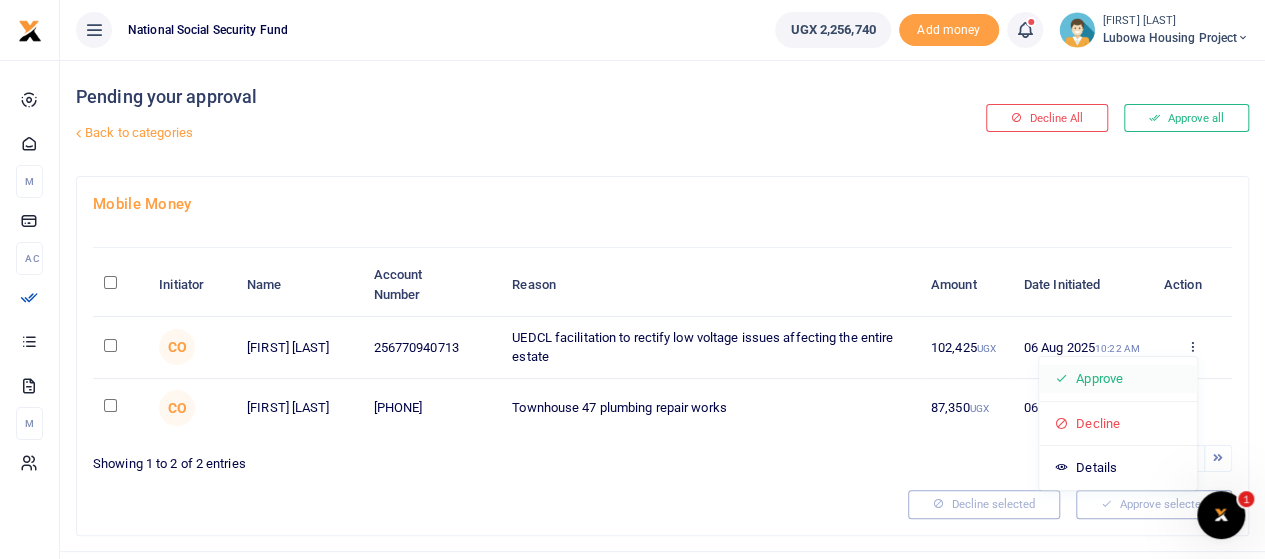 click on "Approve" at bounding box center (1118, 379) 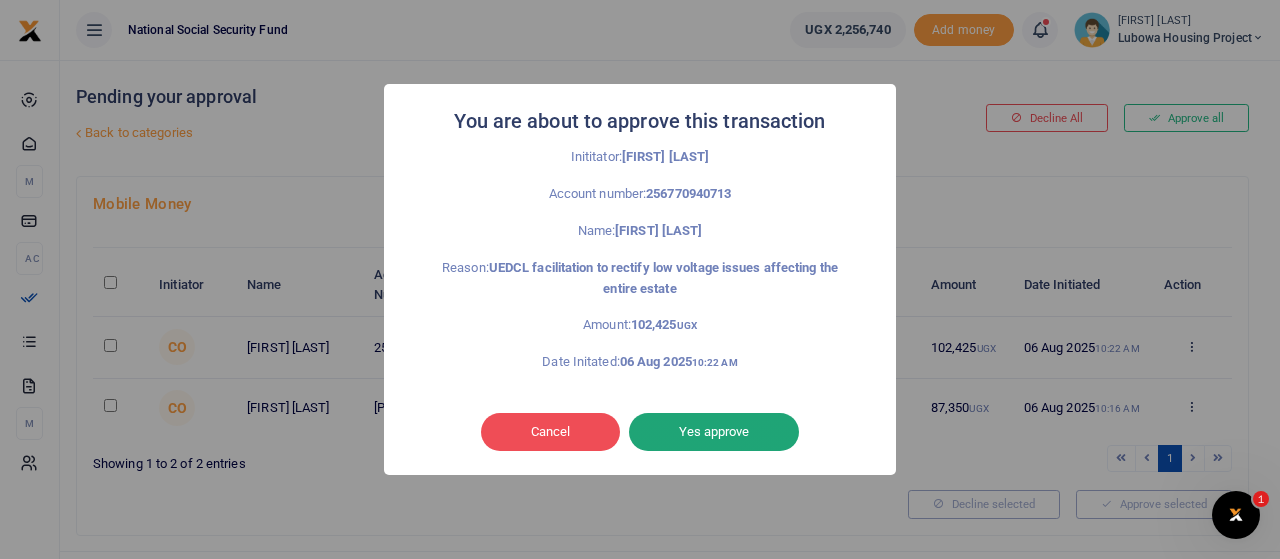 click on "Yes approve" at bounding box center [714, 432] 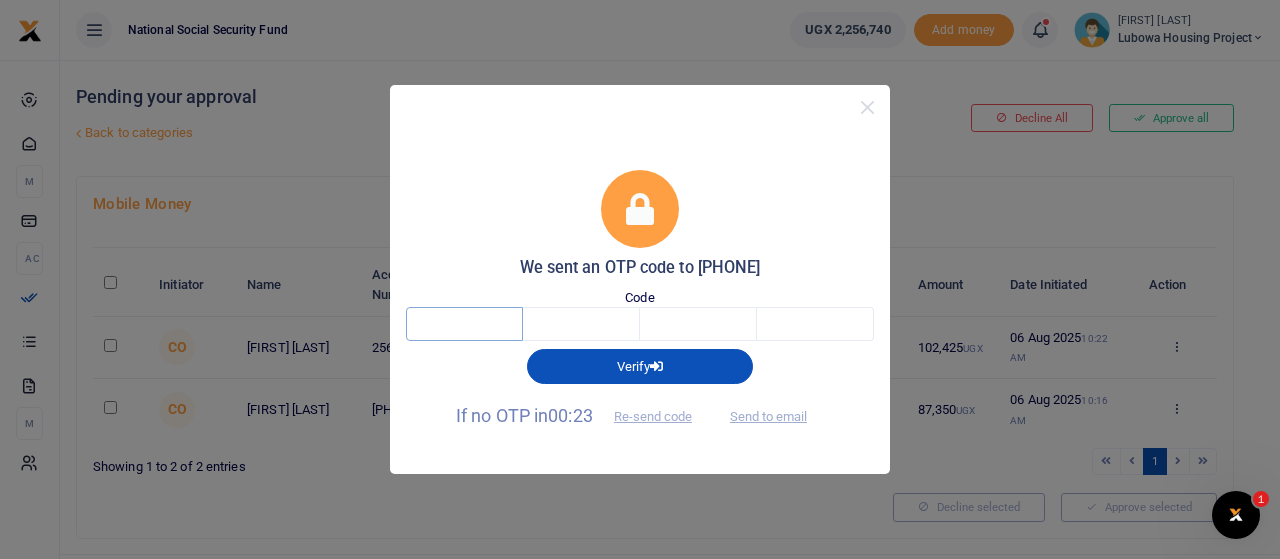 click at bounding box center (464, 324) 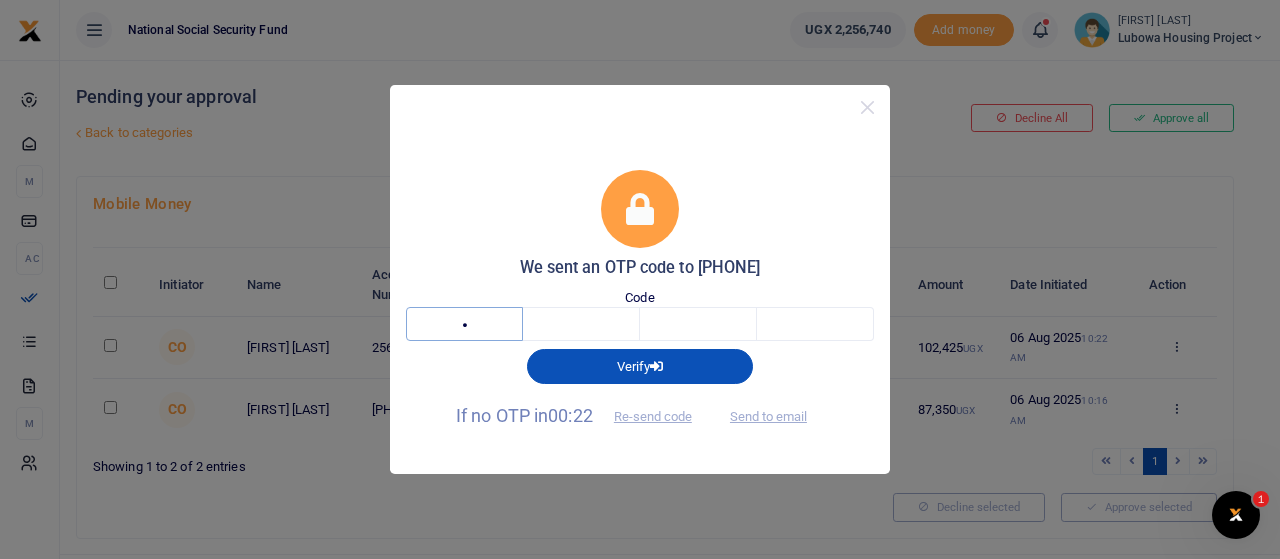 type on "2" 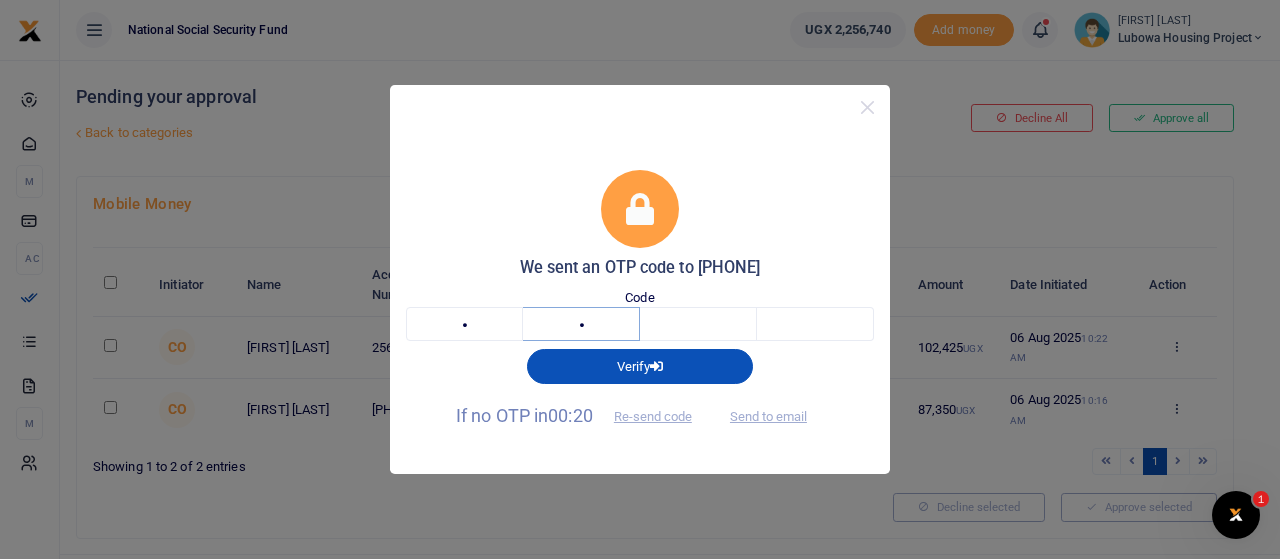 type on "7" 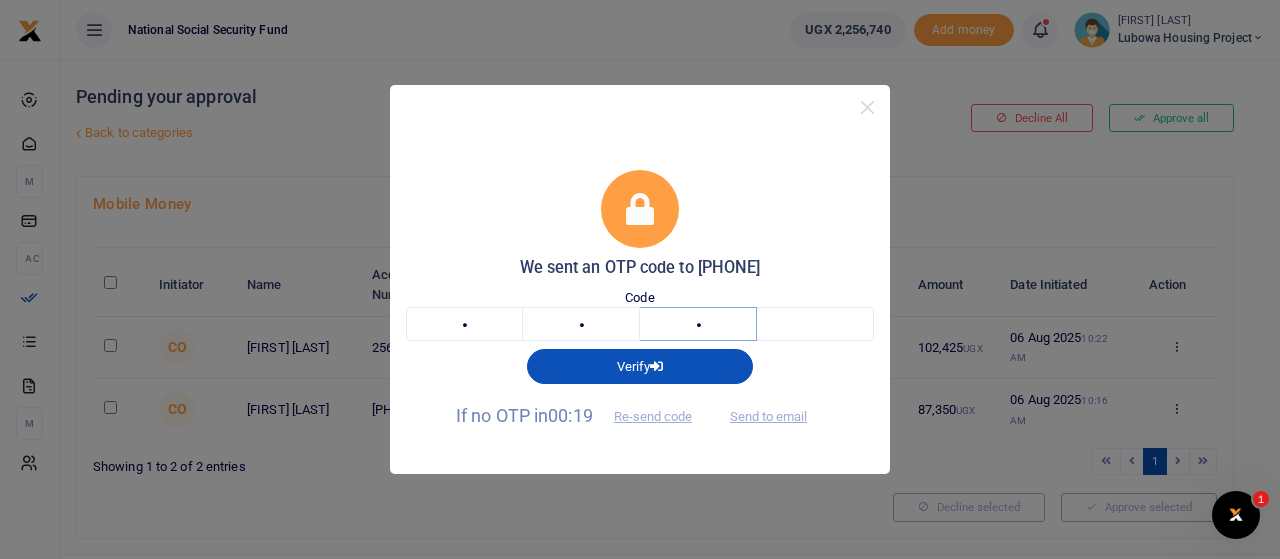type on "9" 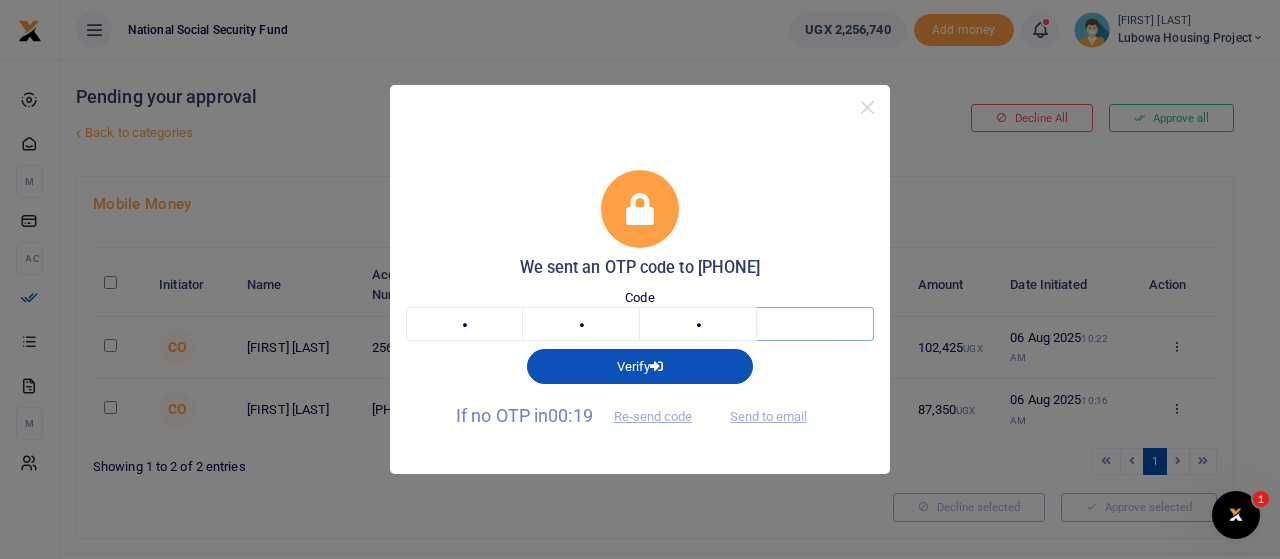 type on "7" 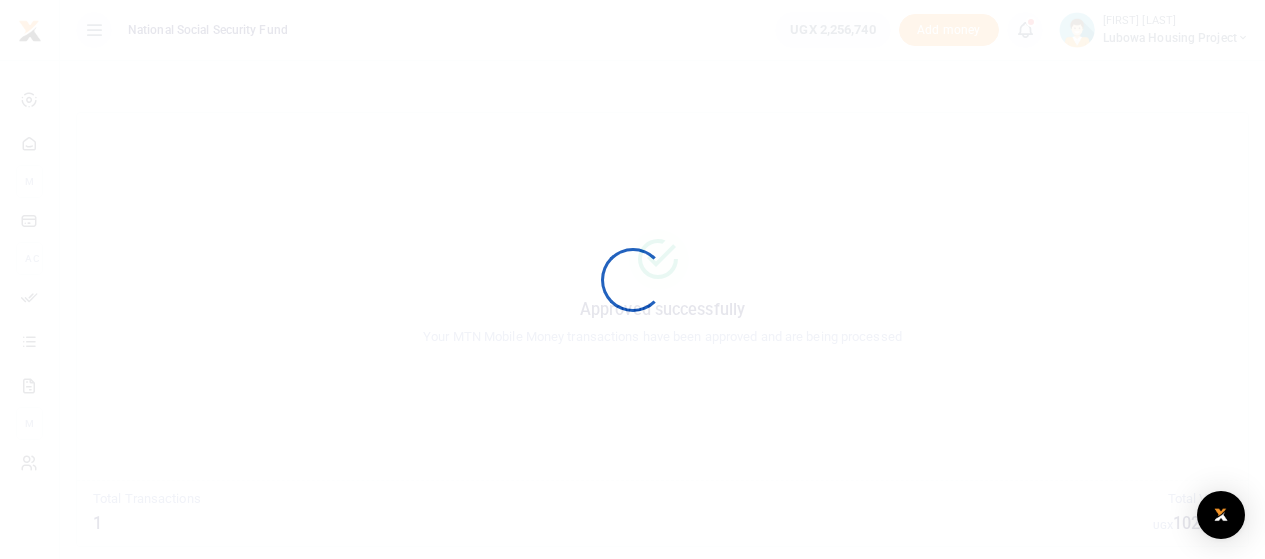 scroll, scrollTop: 0, scrollLeft: 0, axis: both 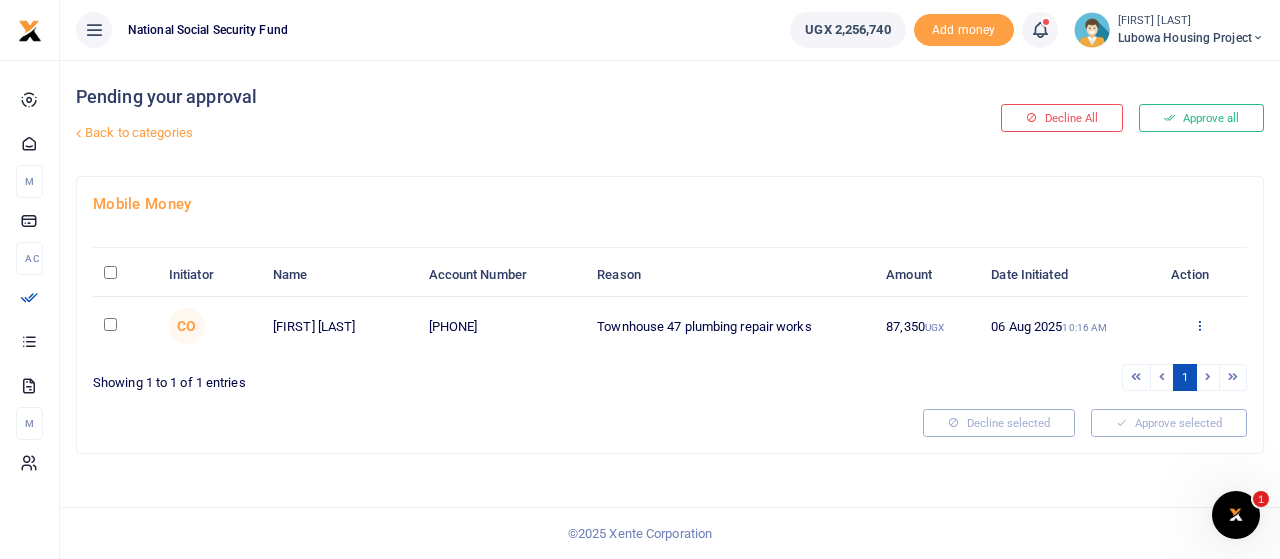 click at bounding box center [1199, 325] 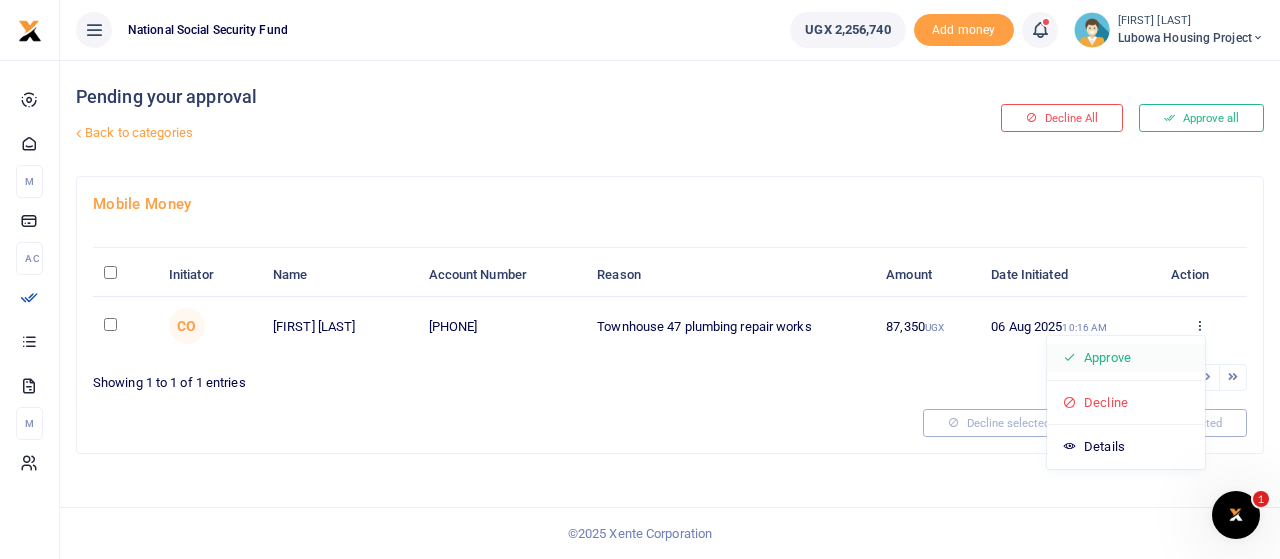 click on "Approve" at bounding box center [1126, 358] 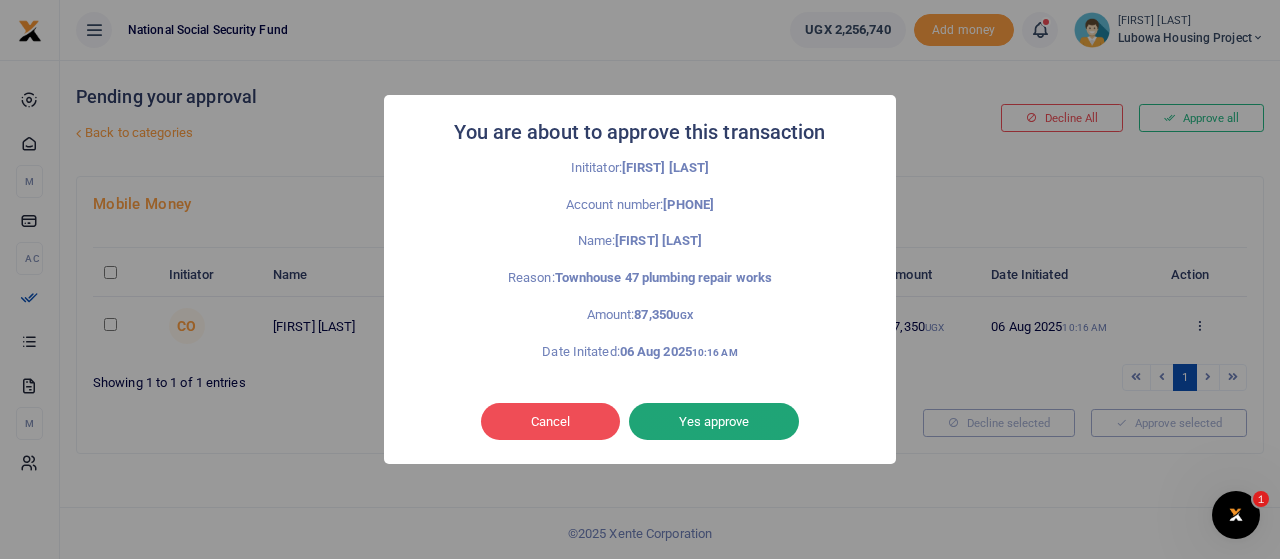 click on "Yes approve" at bounding box center (714, 422) 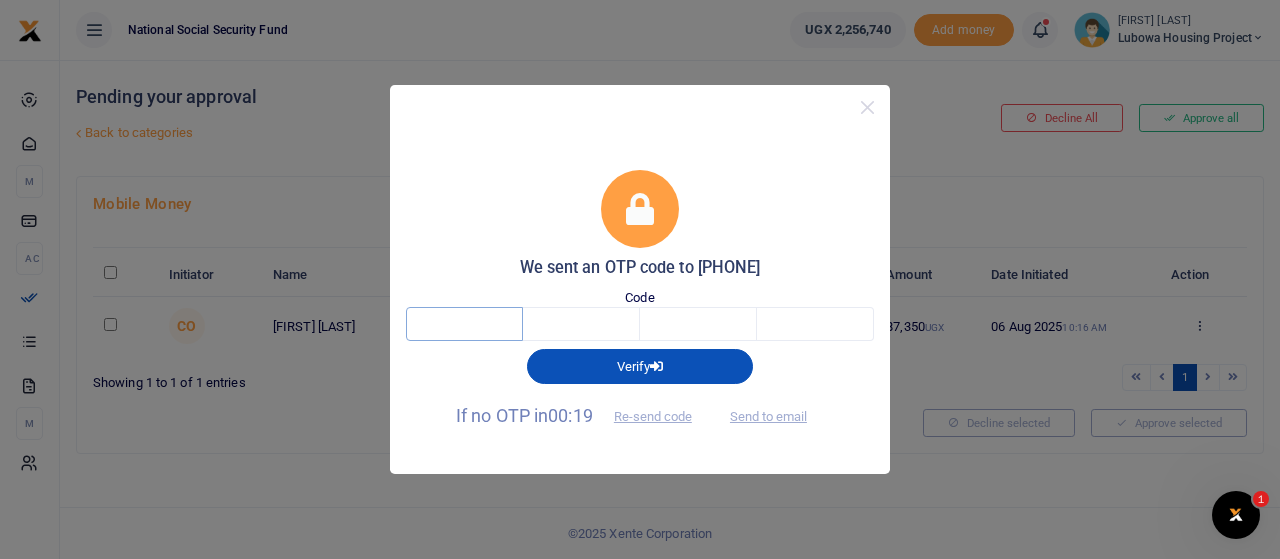 click at bounding box center [464, 324] 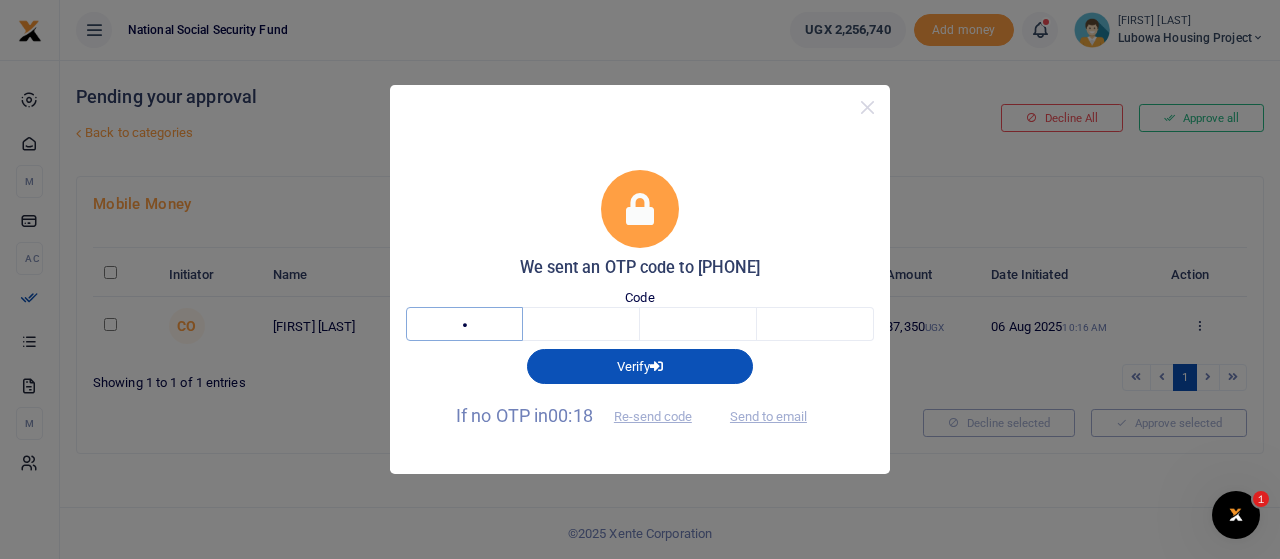 type on "4" 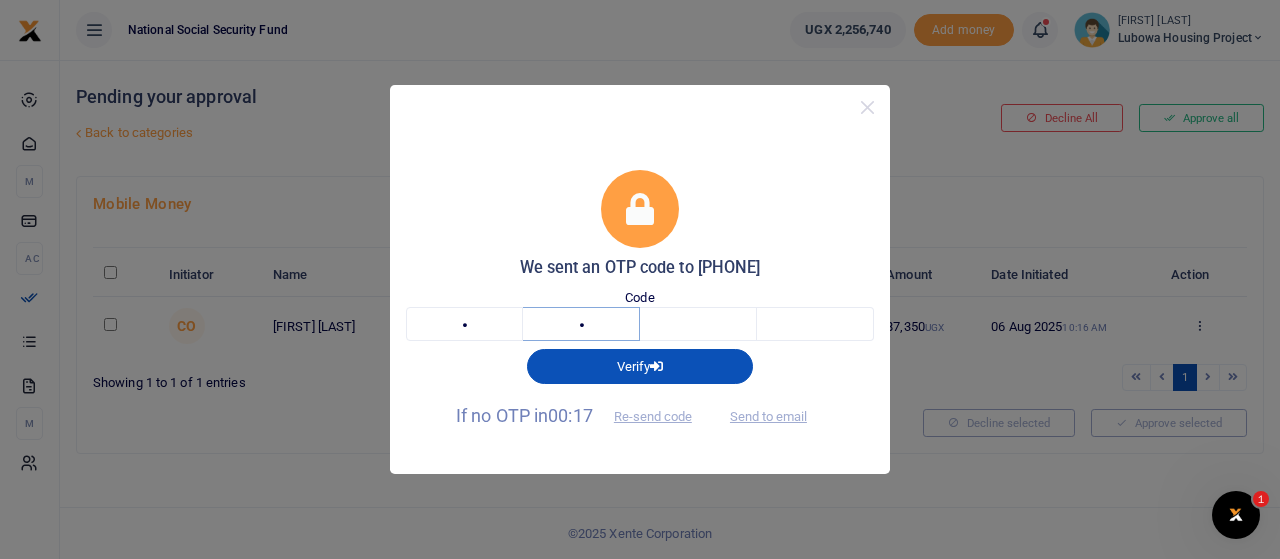 type on "9" 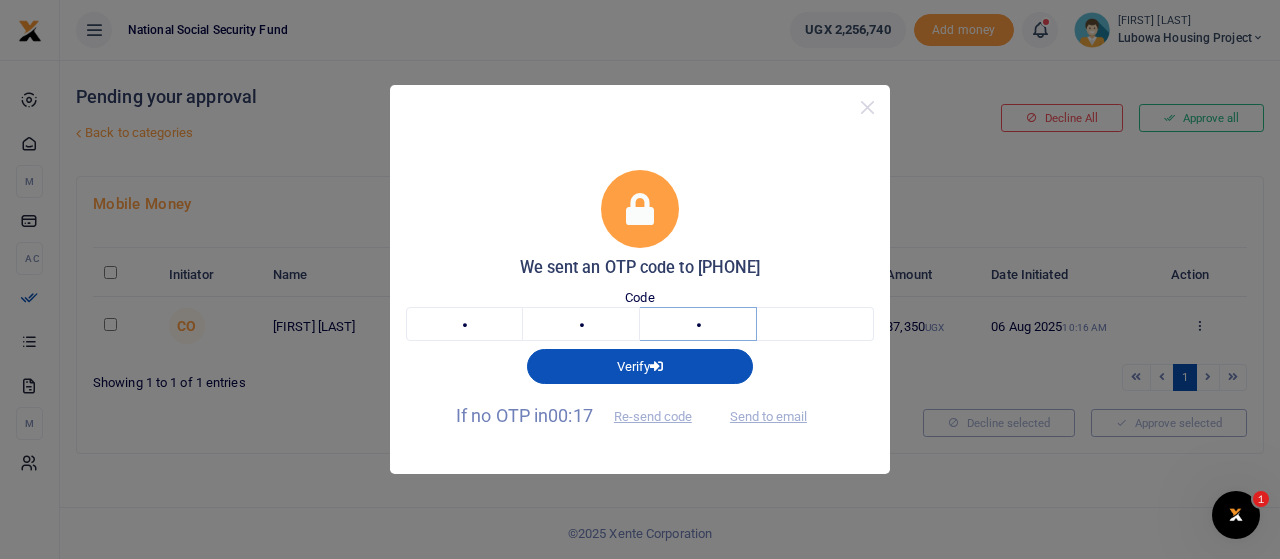 type on "7" 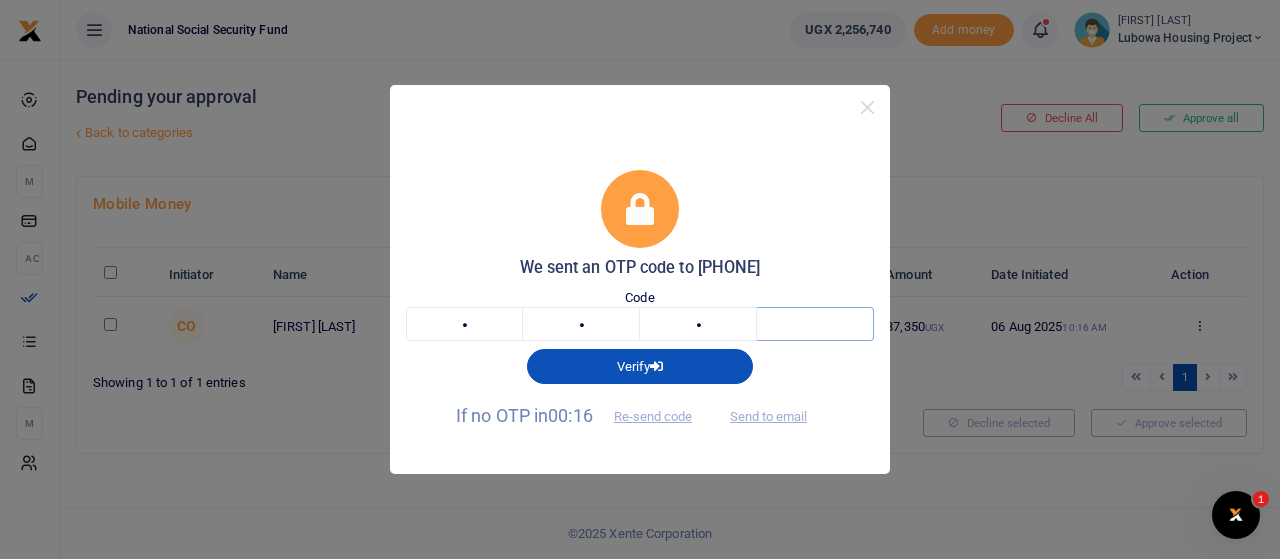 type on "2" 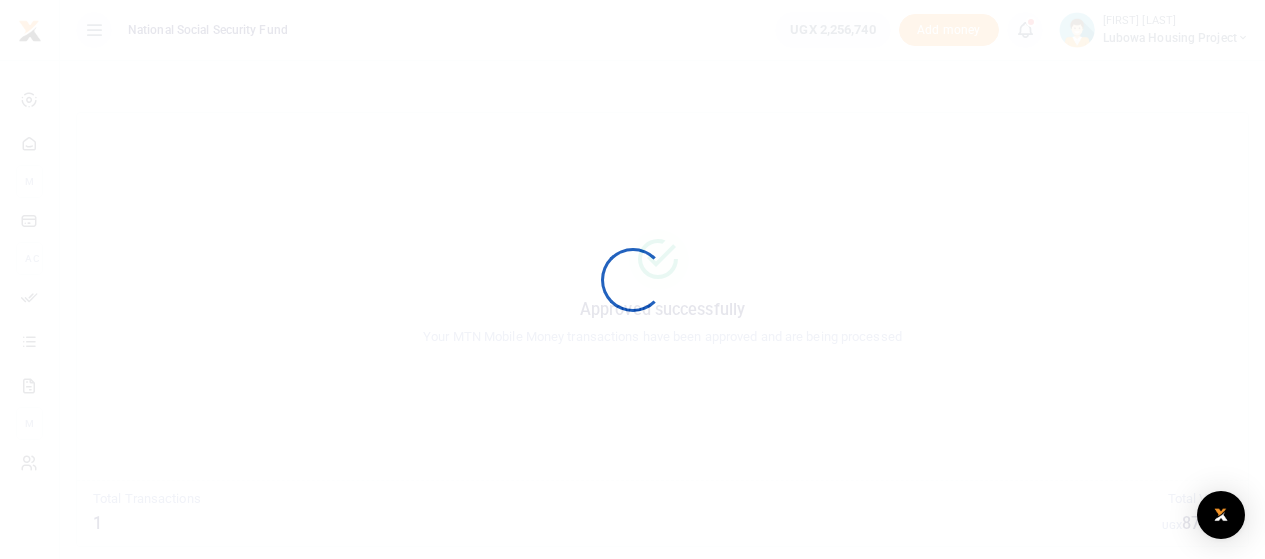 scroll, scrollTop: 0, scrollLeft: 0, axis: both 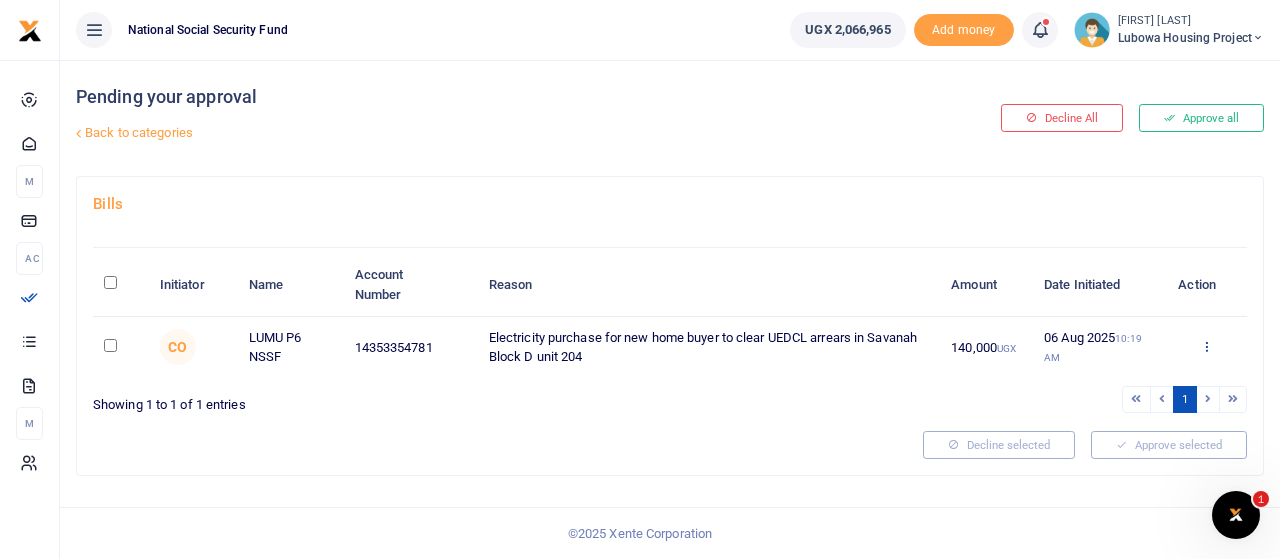 click at bounding box center [1206, 346] 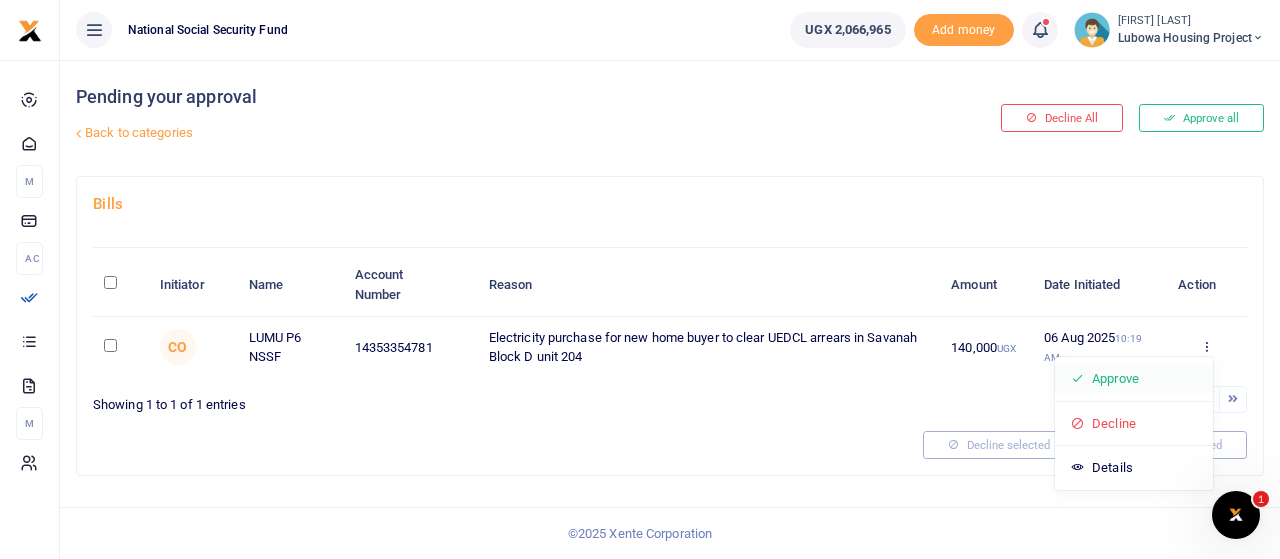 click on "Approve" at bounding box center (1134, 379) 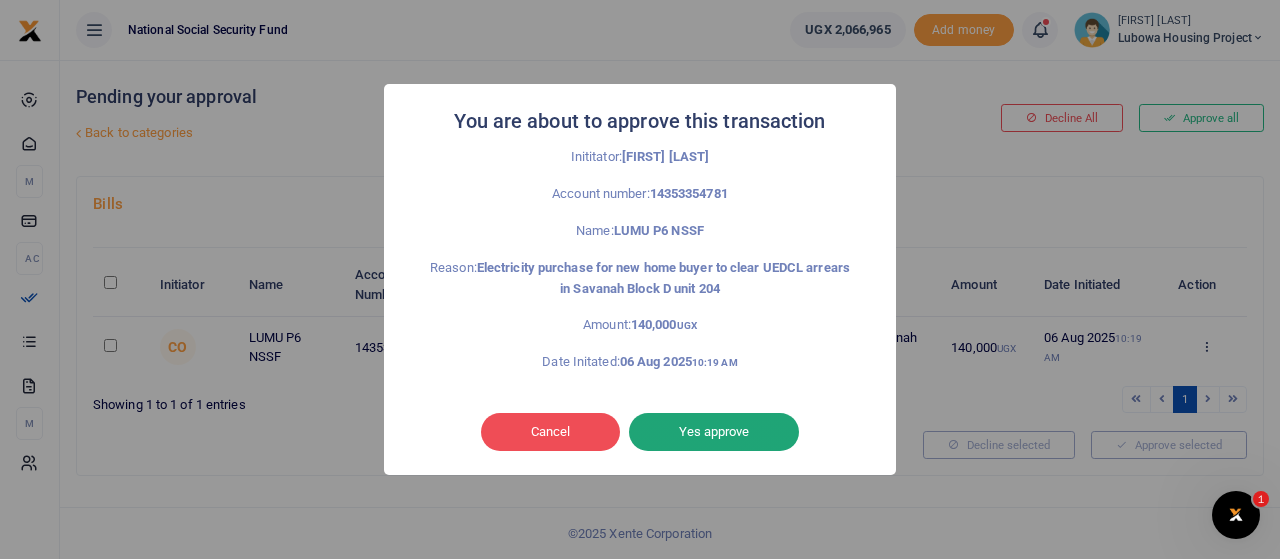 click on "Yes approve" at bounding box center [714, 432] 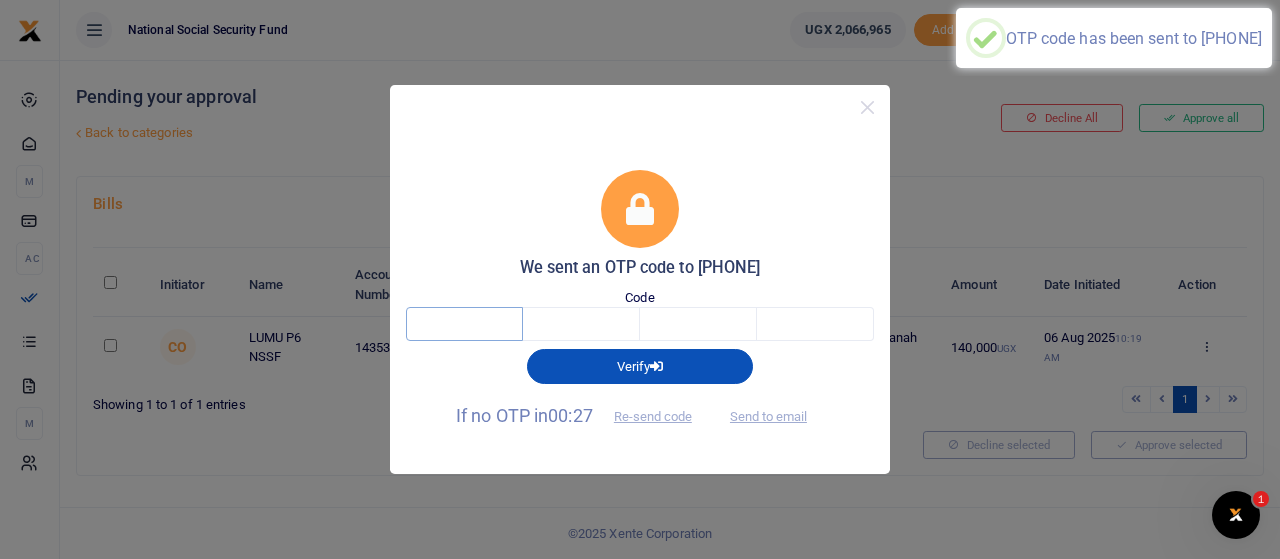 click at bounding box center [464, 324] 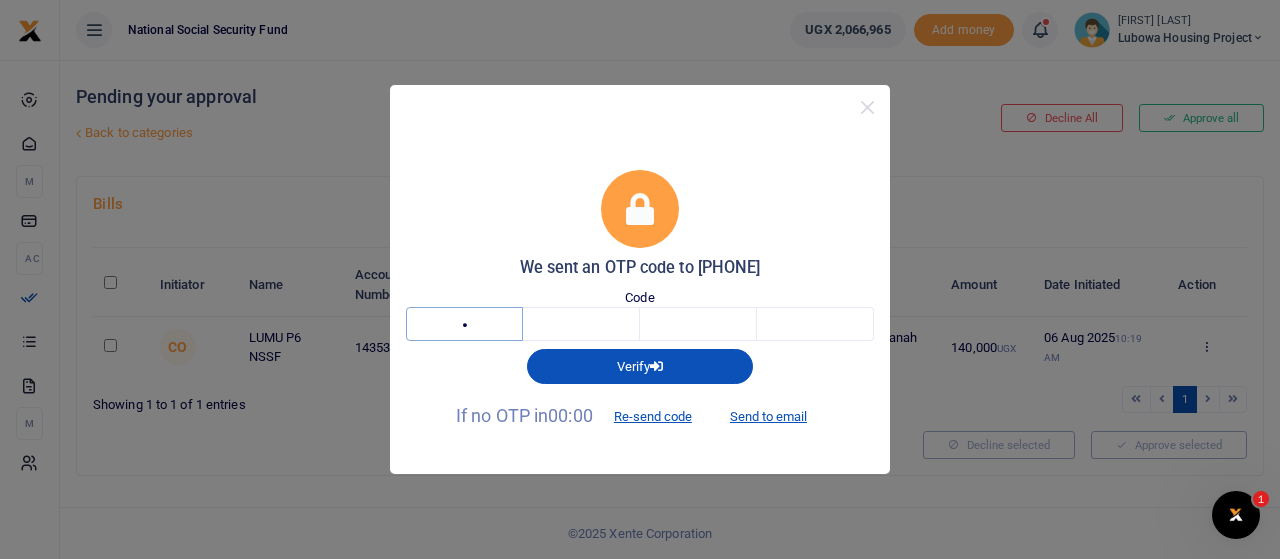 type on "4" 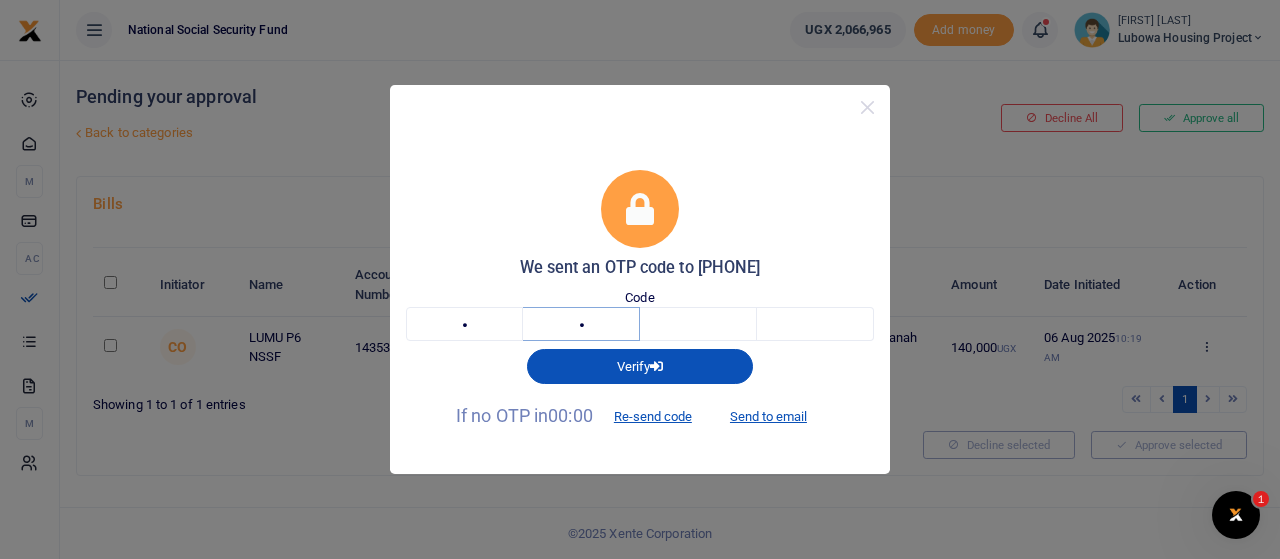 type on "3" 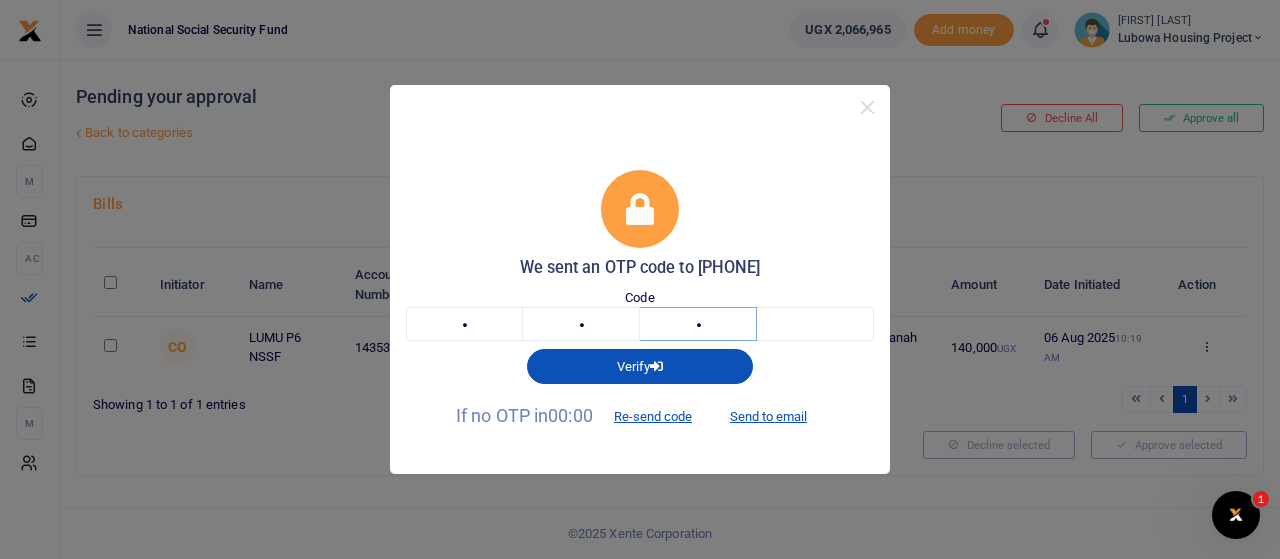 type on "7" 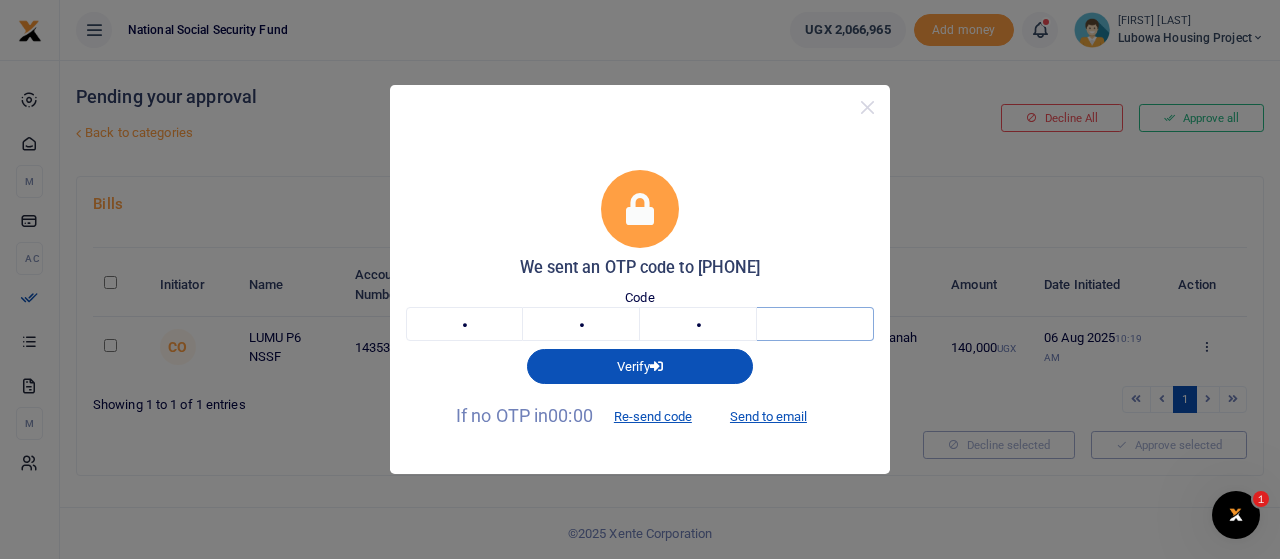 type on "5" 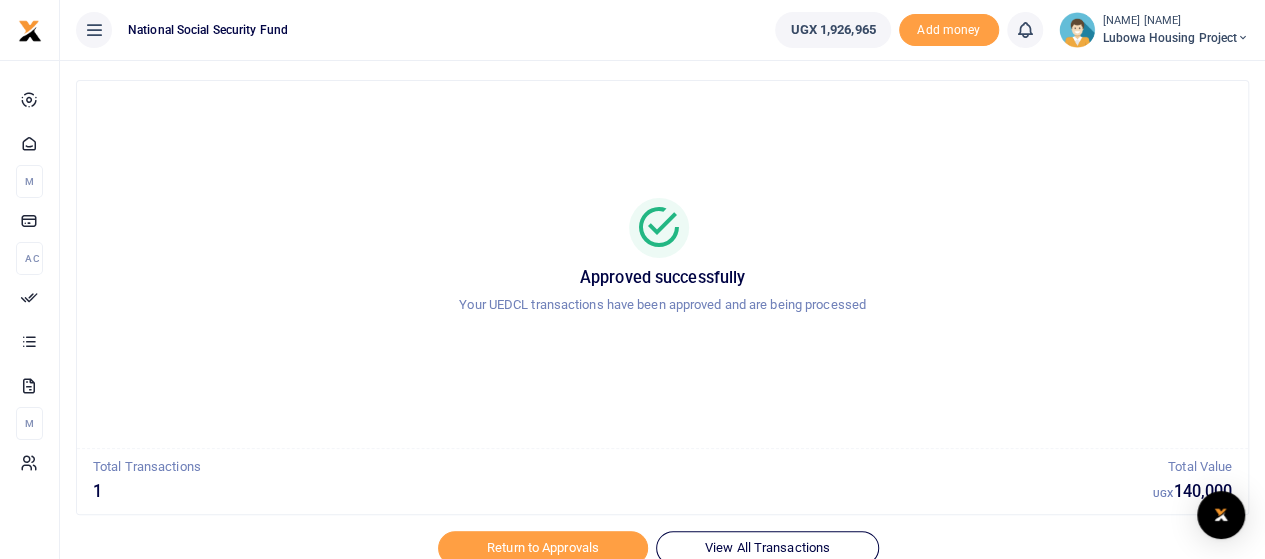 scroll, scrollTop: 0, scrollLeft: 0, axis: both 